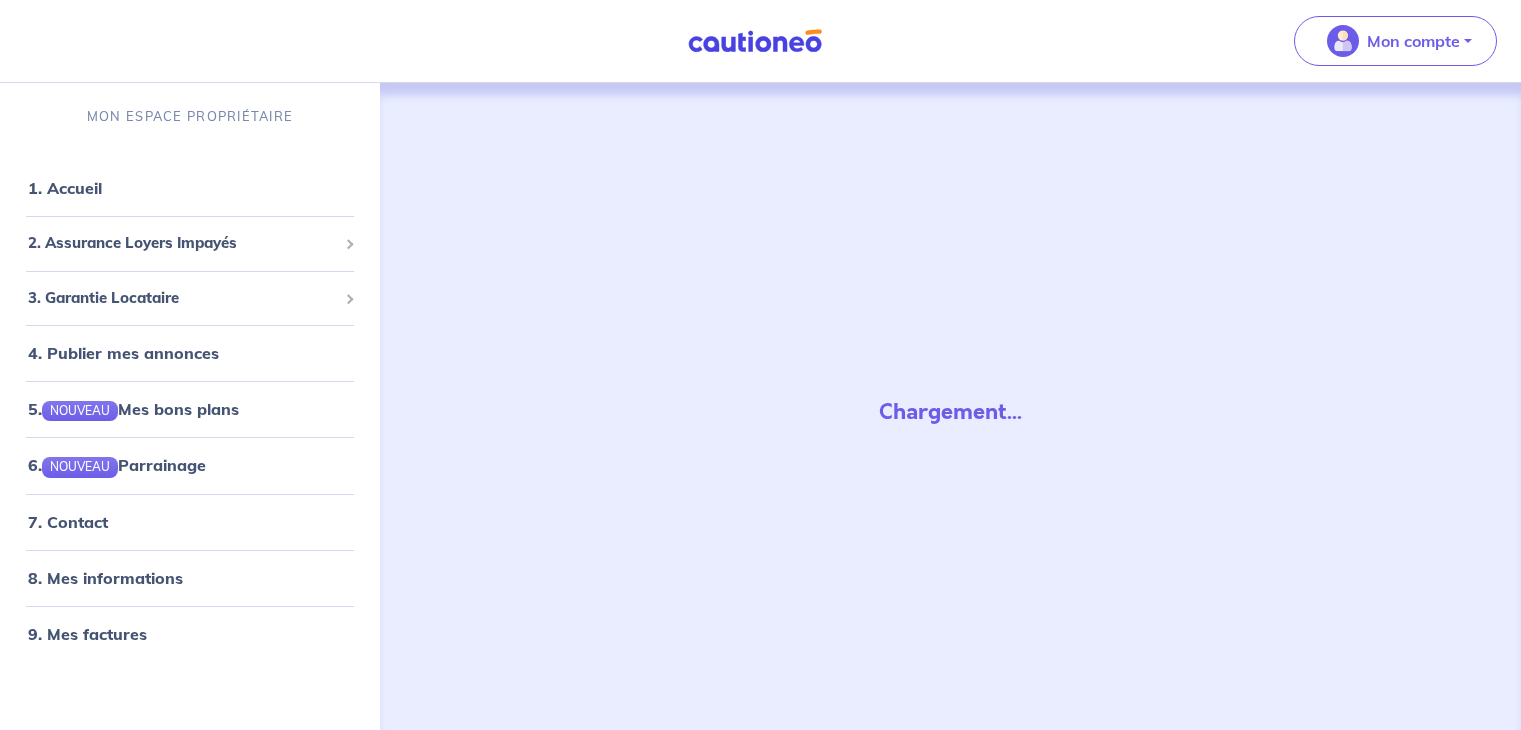 scroll, scrollTop: 0, scrollLeft: 0, axis: both 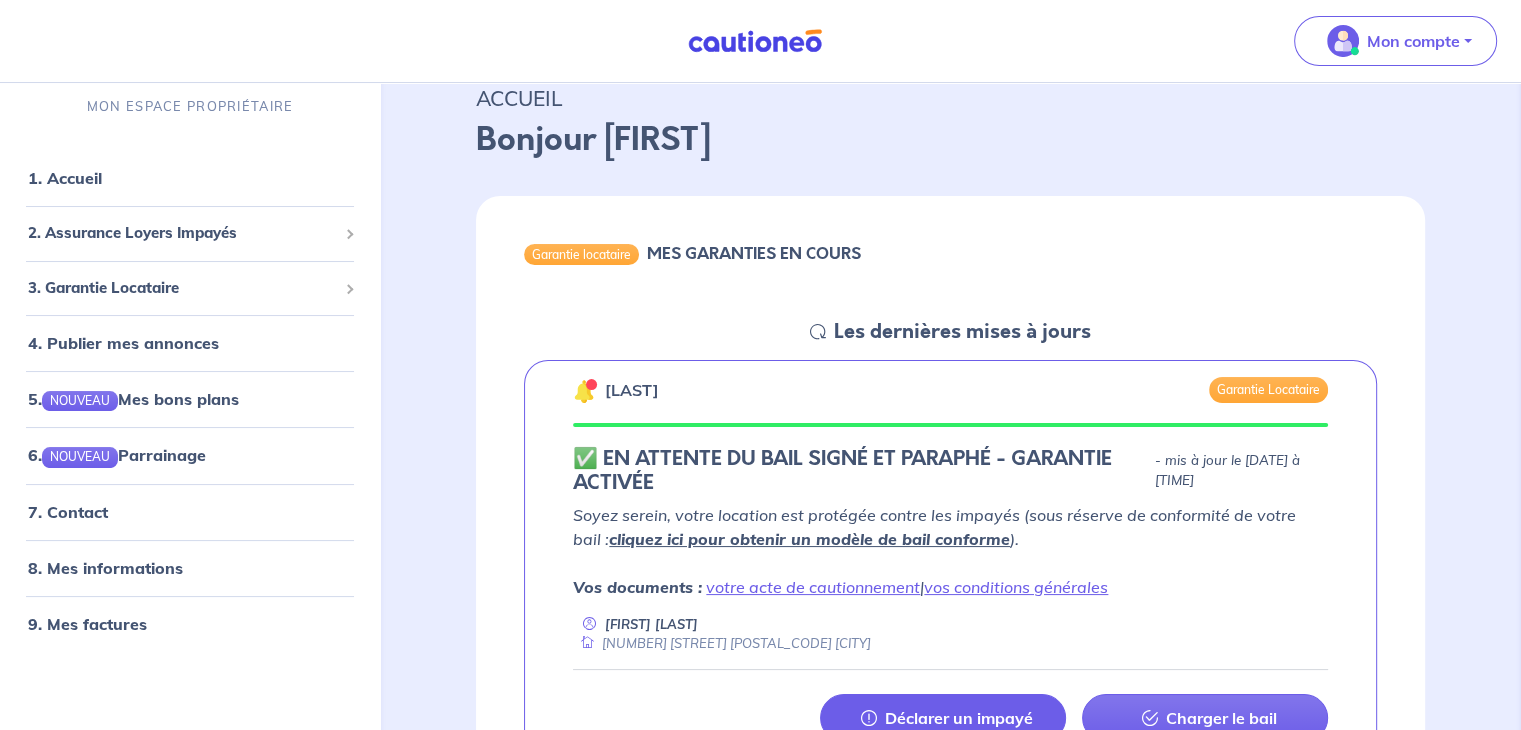 click at bounding box center [818, 332] 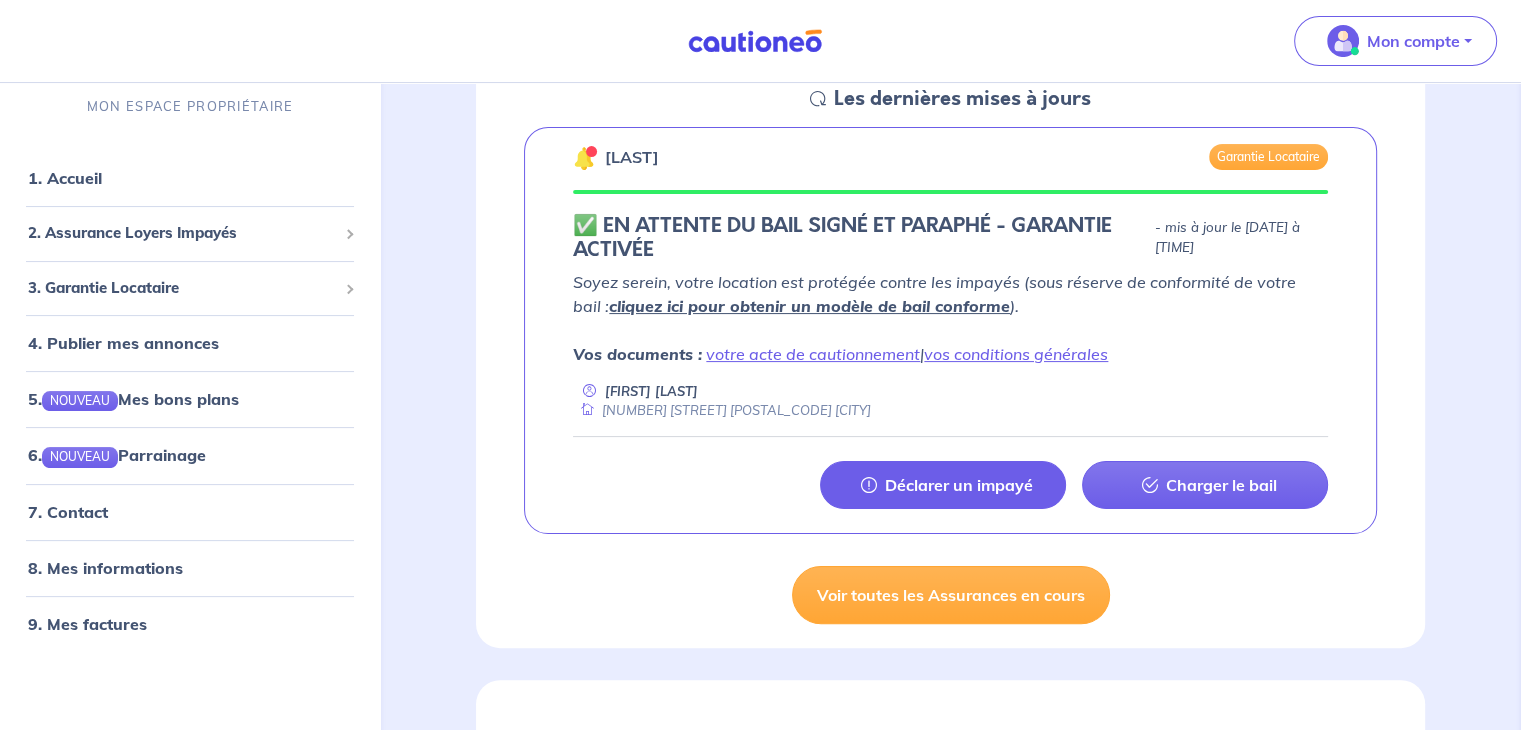 scroll, scrollTop: 336, scrollLeft: 0, axis: vertical 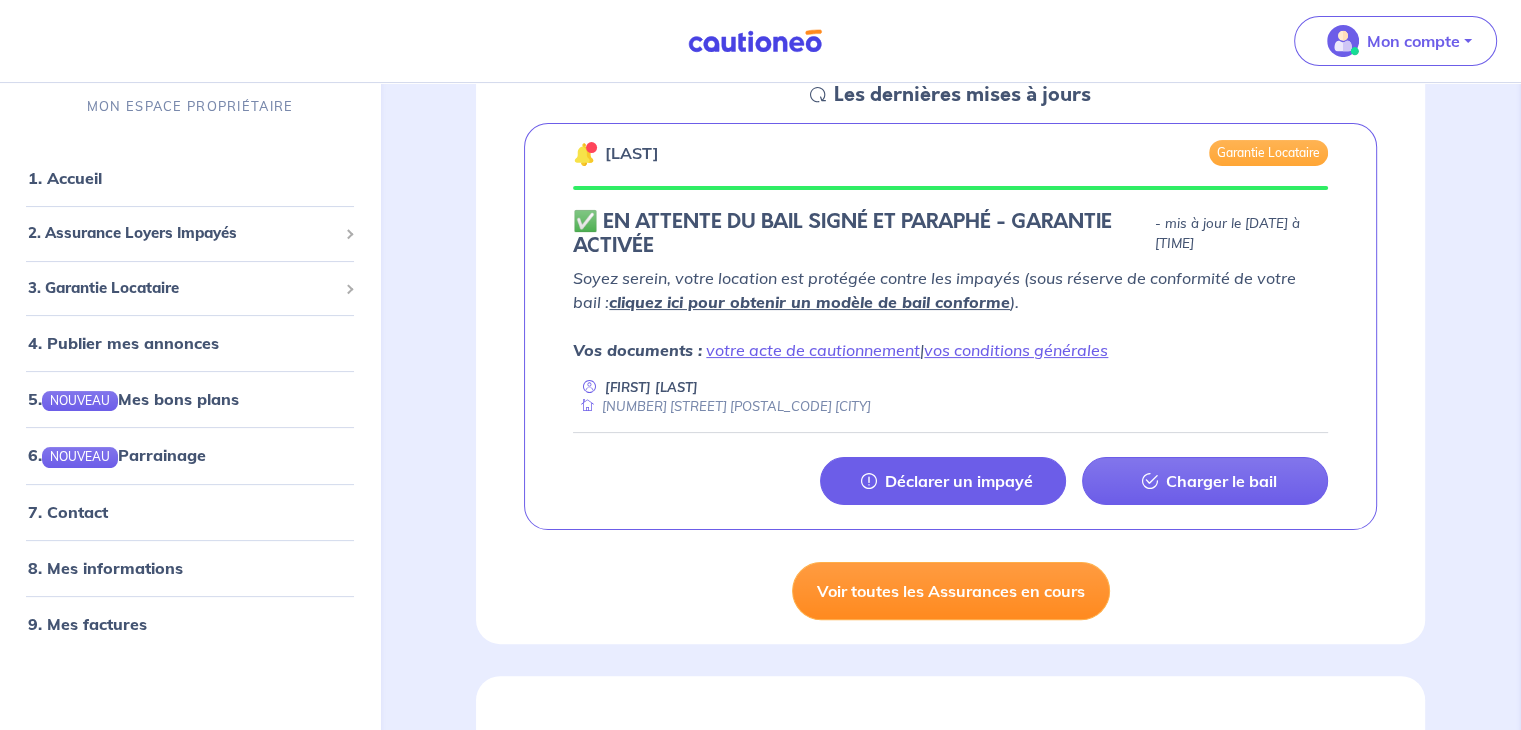 click on "Voir toutes les Assurances en cours" at bounding box center (951, 591) 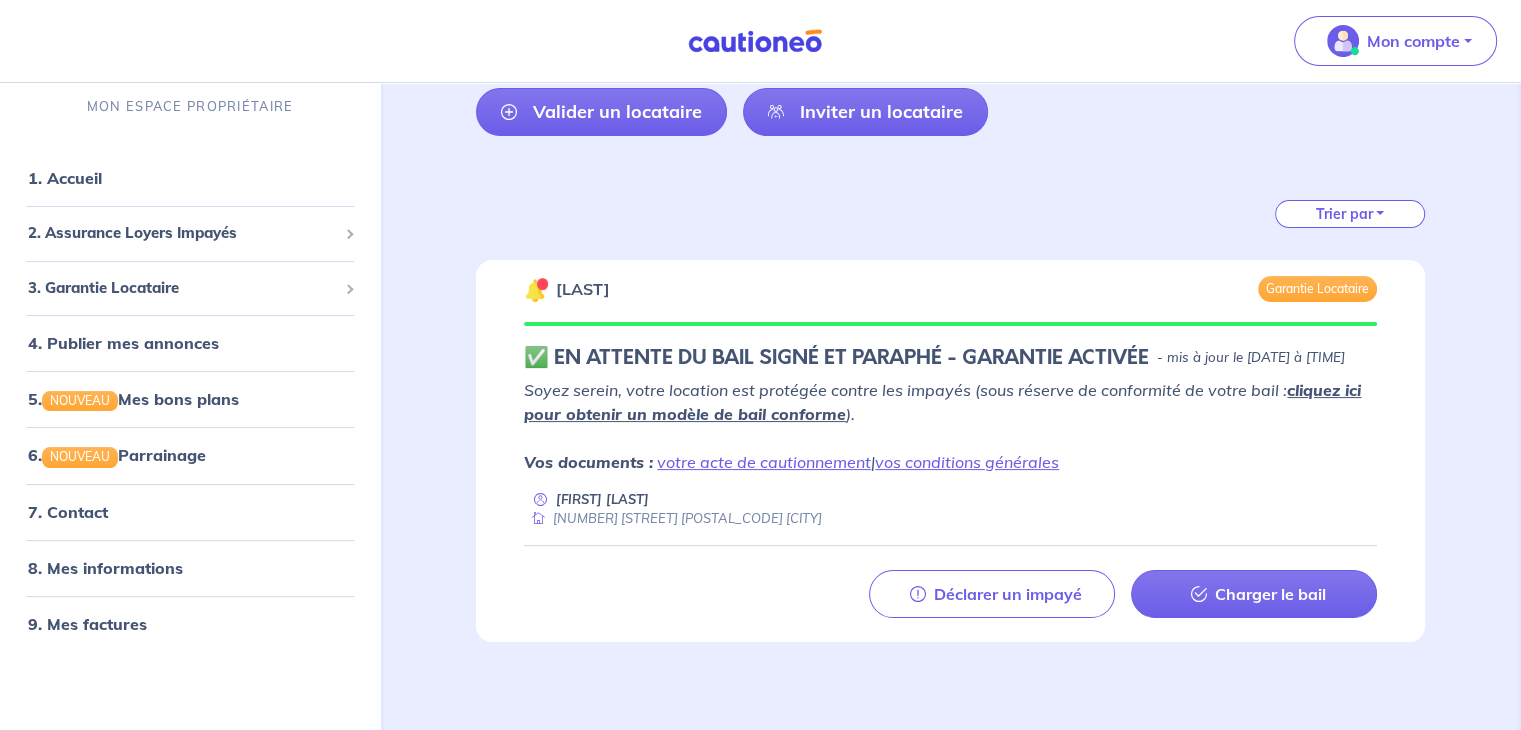 scroll, scrollTop: 0, scrollLeft: 0, axis: both 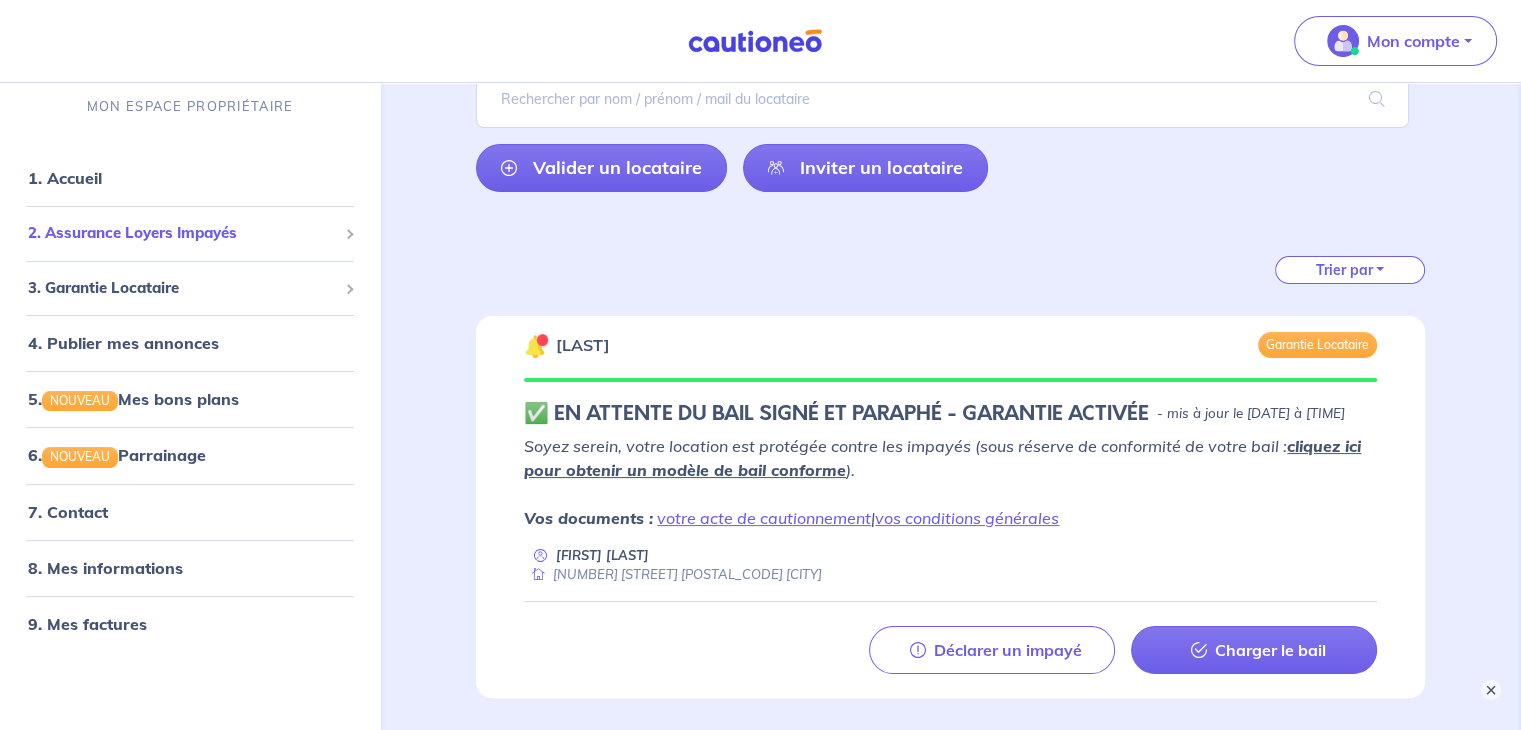 click on "2. Assurance Loyers Impayés" at bounding box center [182, 233] 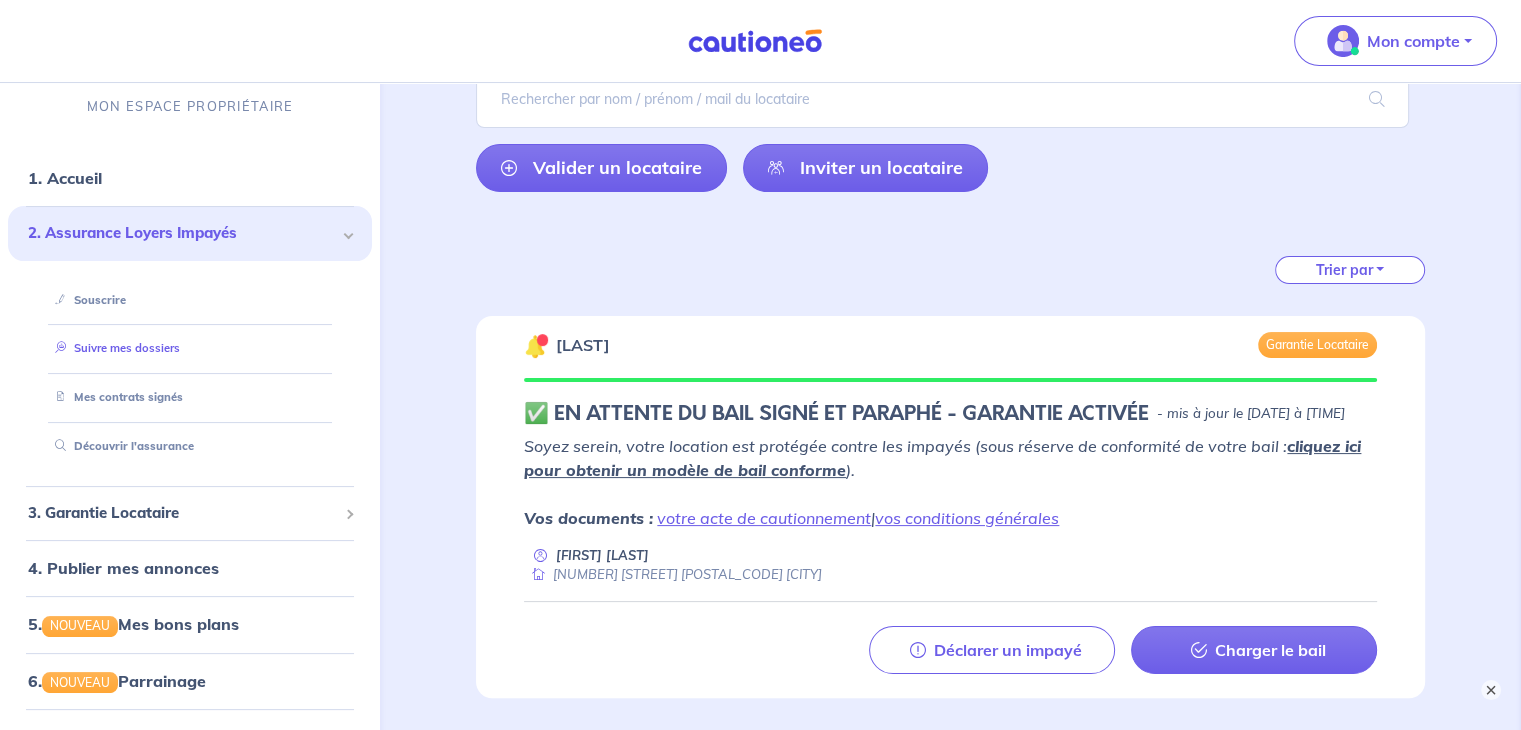 click on "Suivre mes dossiers" at bounding box center [113, 348] 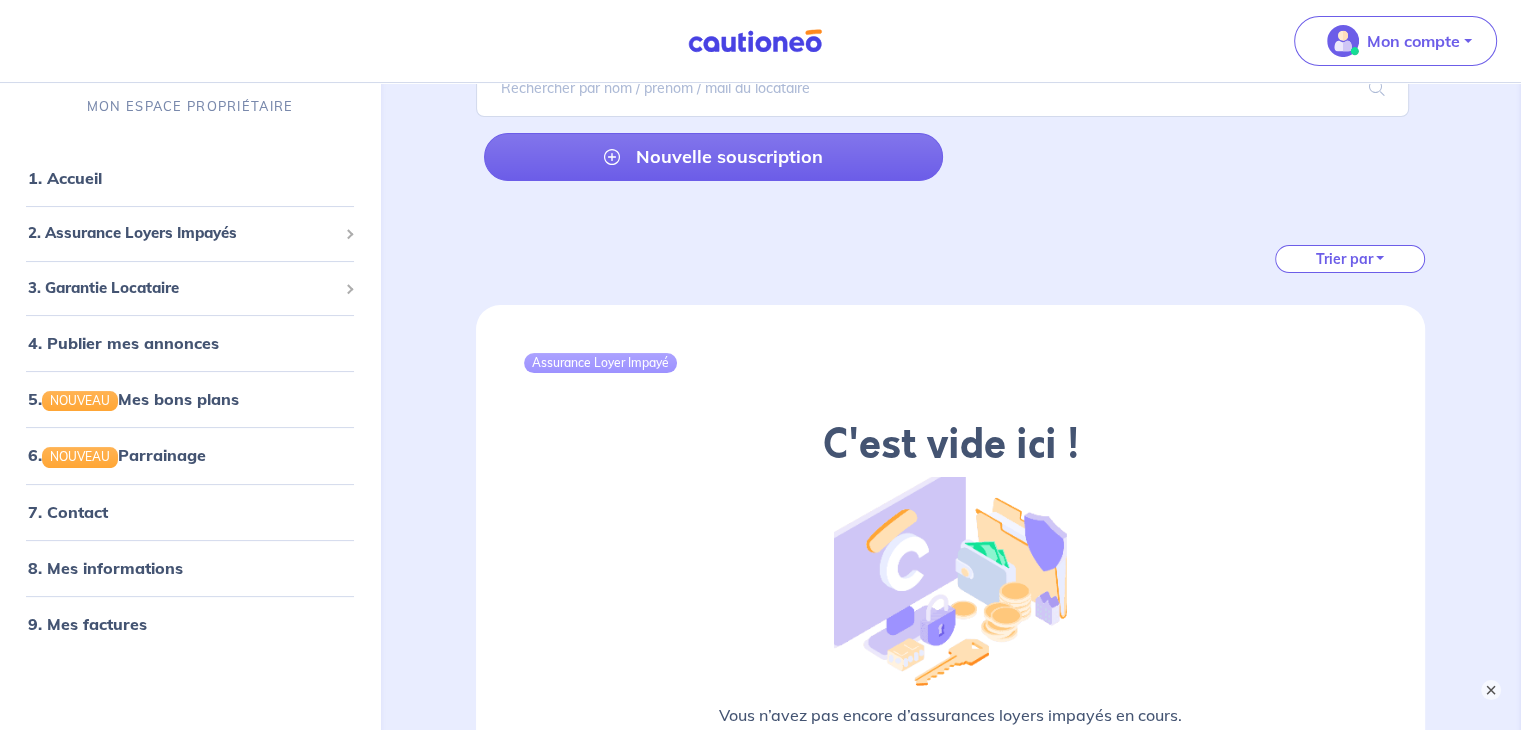 scroll, scrollTop: 0, scrollLeft: 0, axis: both 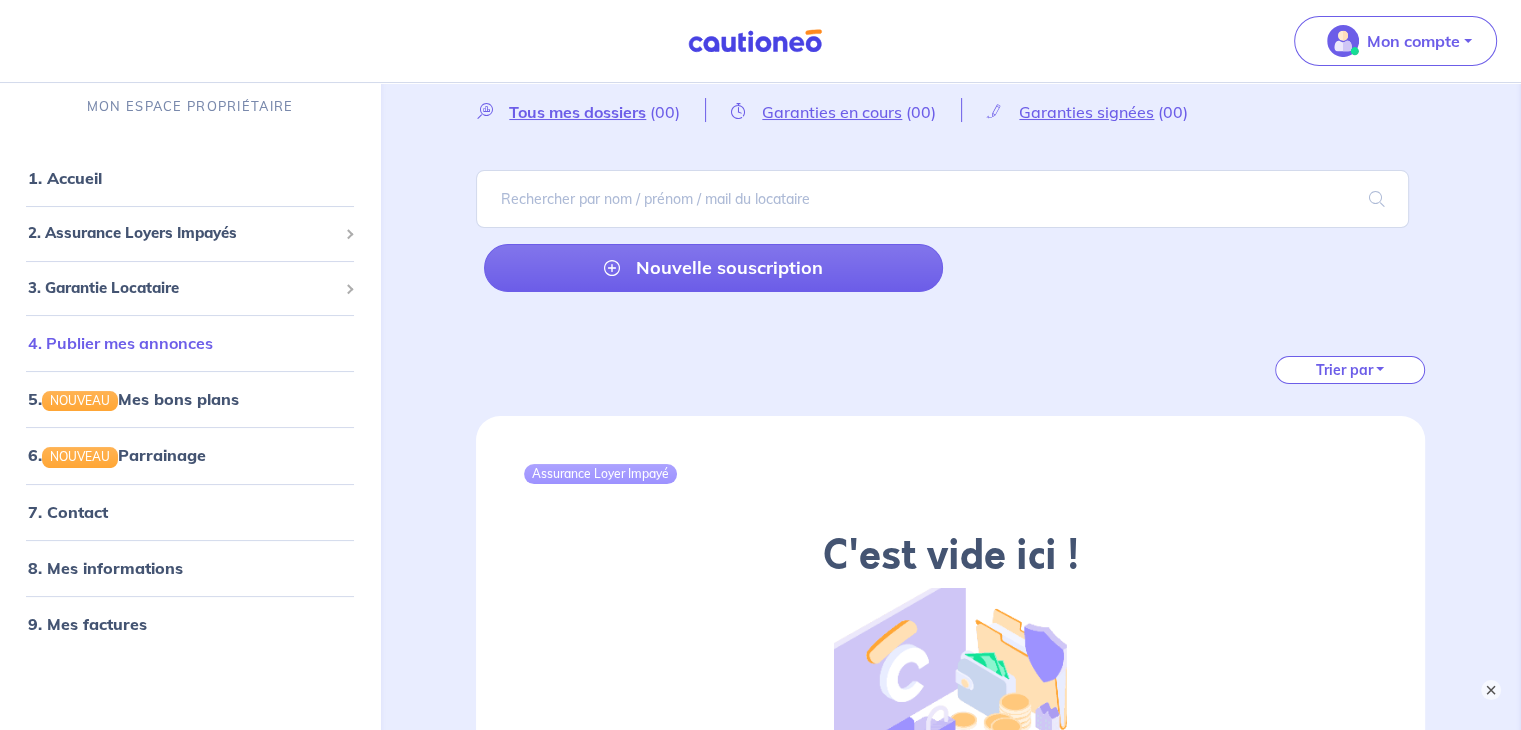 click on "4. Publier mes annonces" at bounding box center (120, 343) 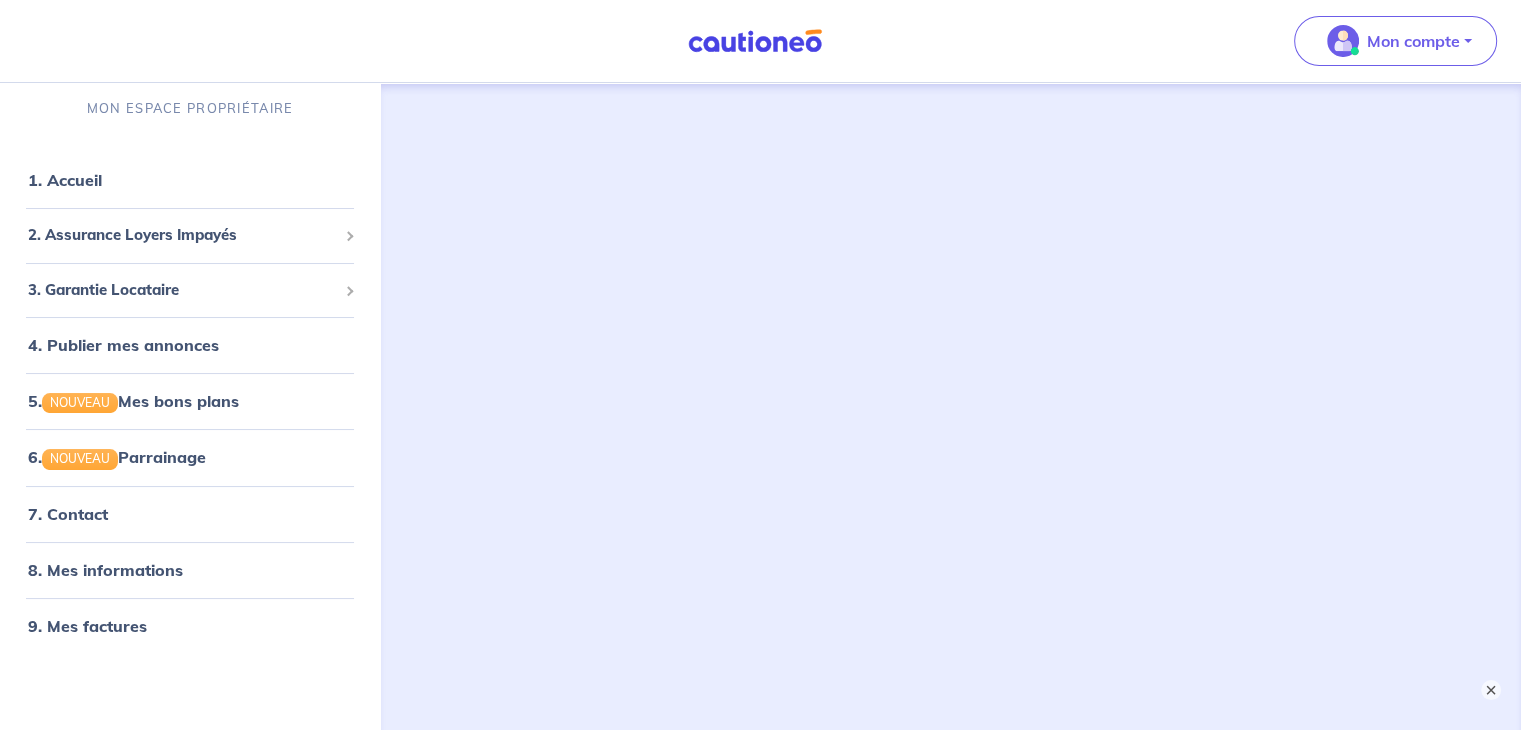 scroll, scrollTop: 0, scrollLeft: 0, axis: both 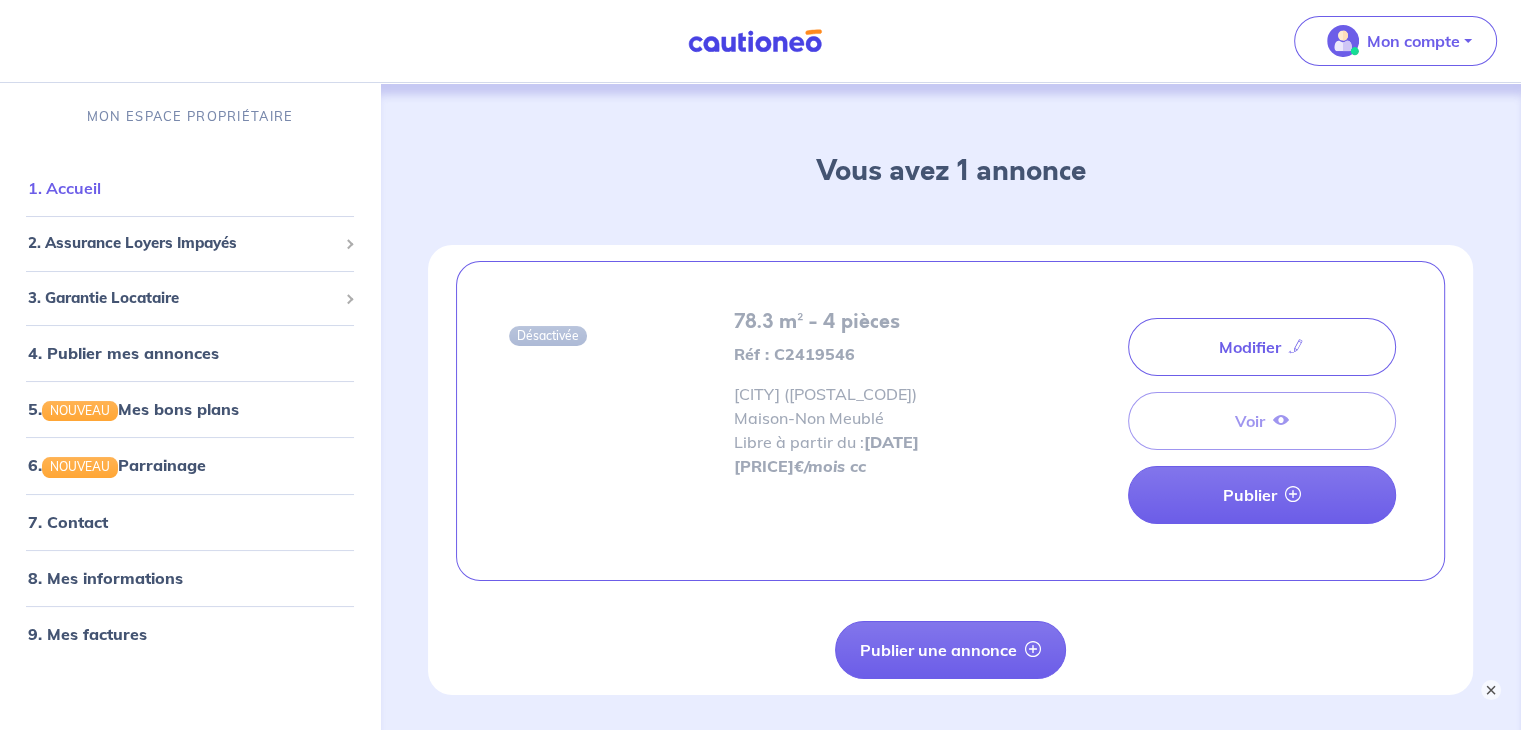 click on "1. Accueil" at bounding box center (64, 188) 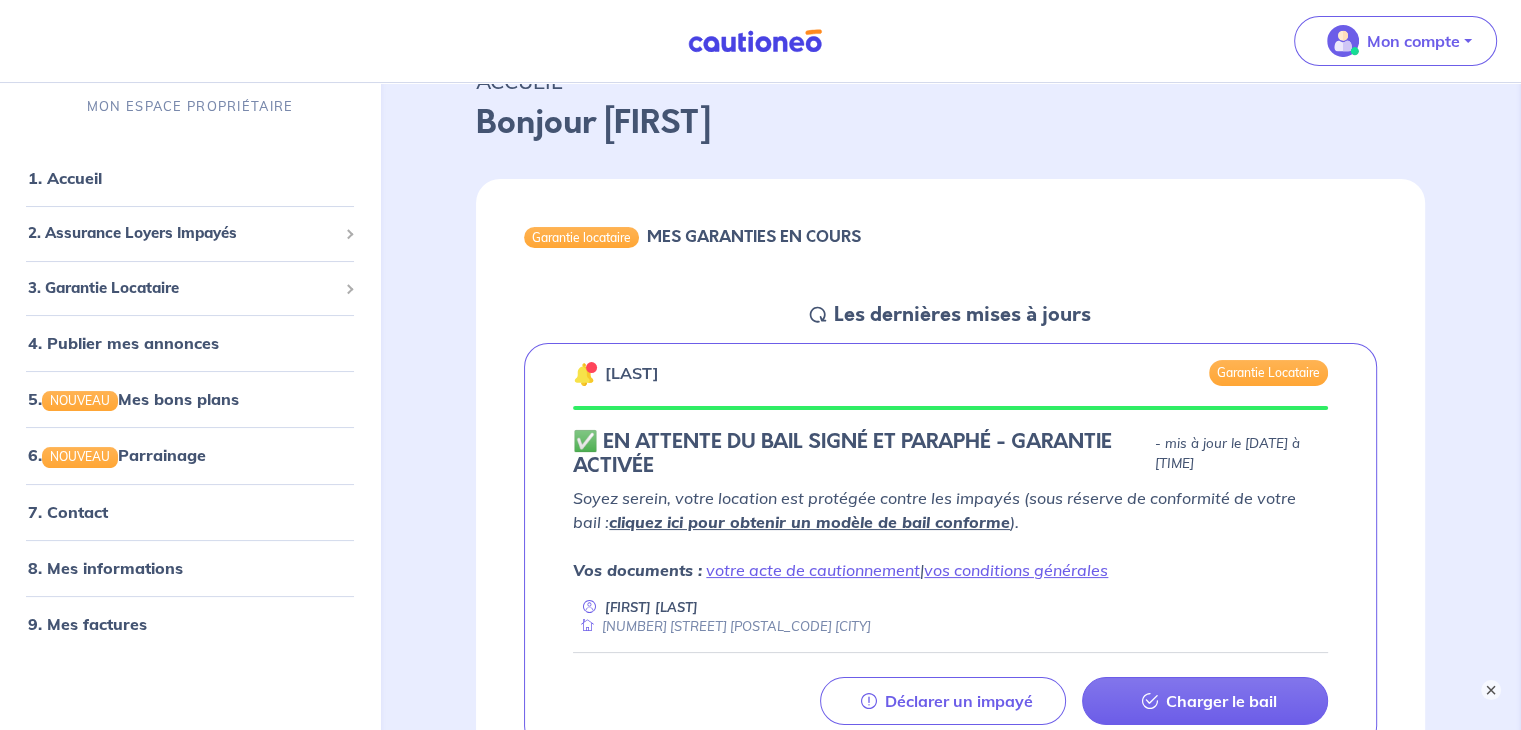 scroll, scrollTop: 0, scrollLeft: 0, axis: both 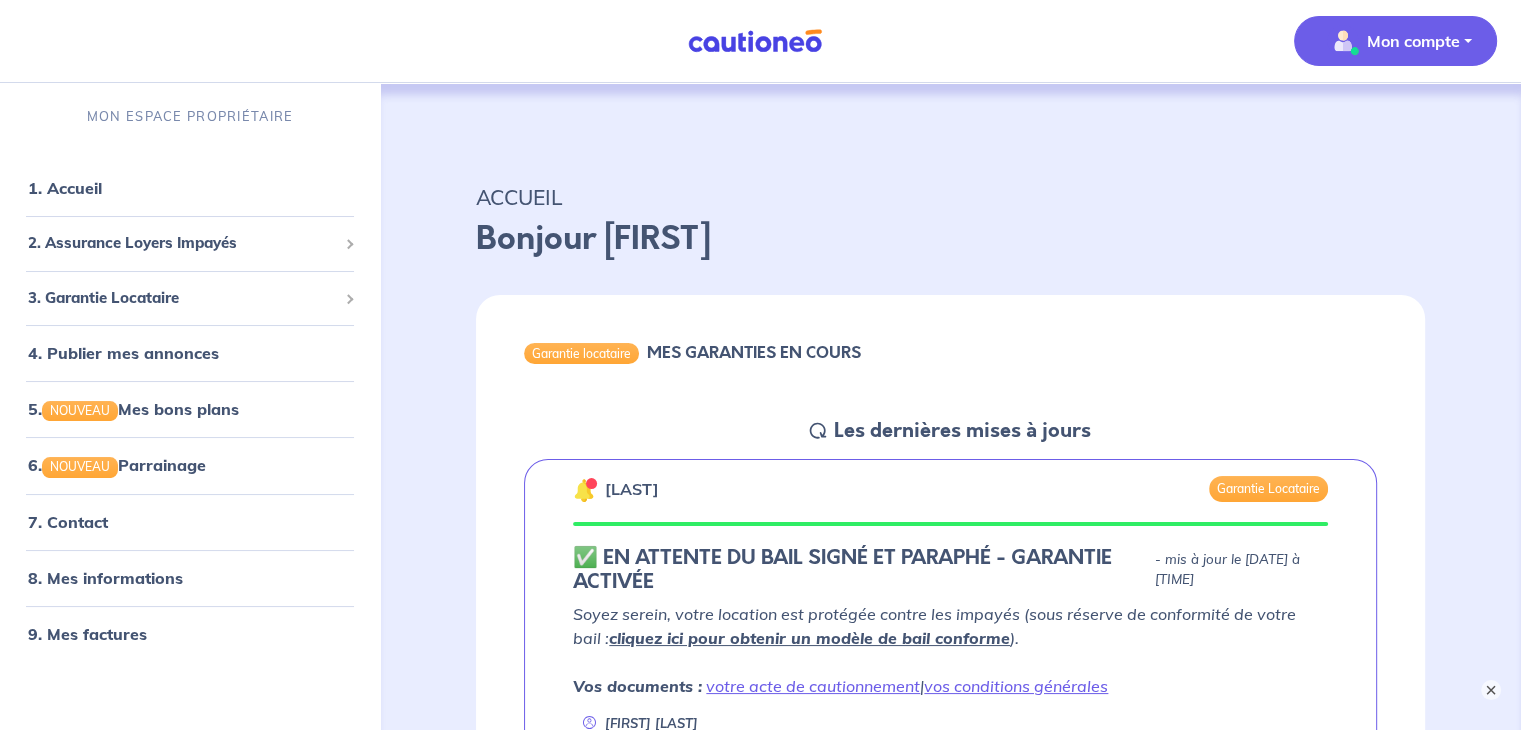 click on "Mon compte" at bounding box center (1413, 41) 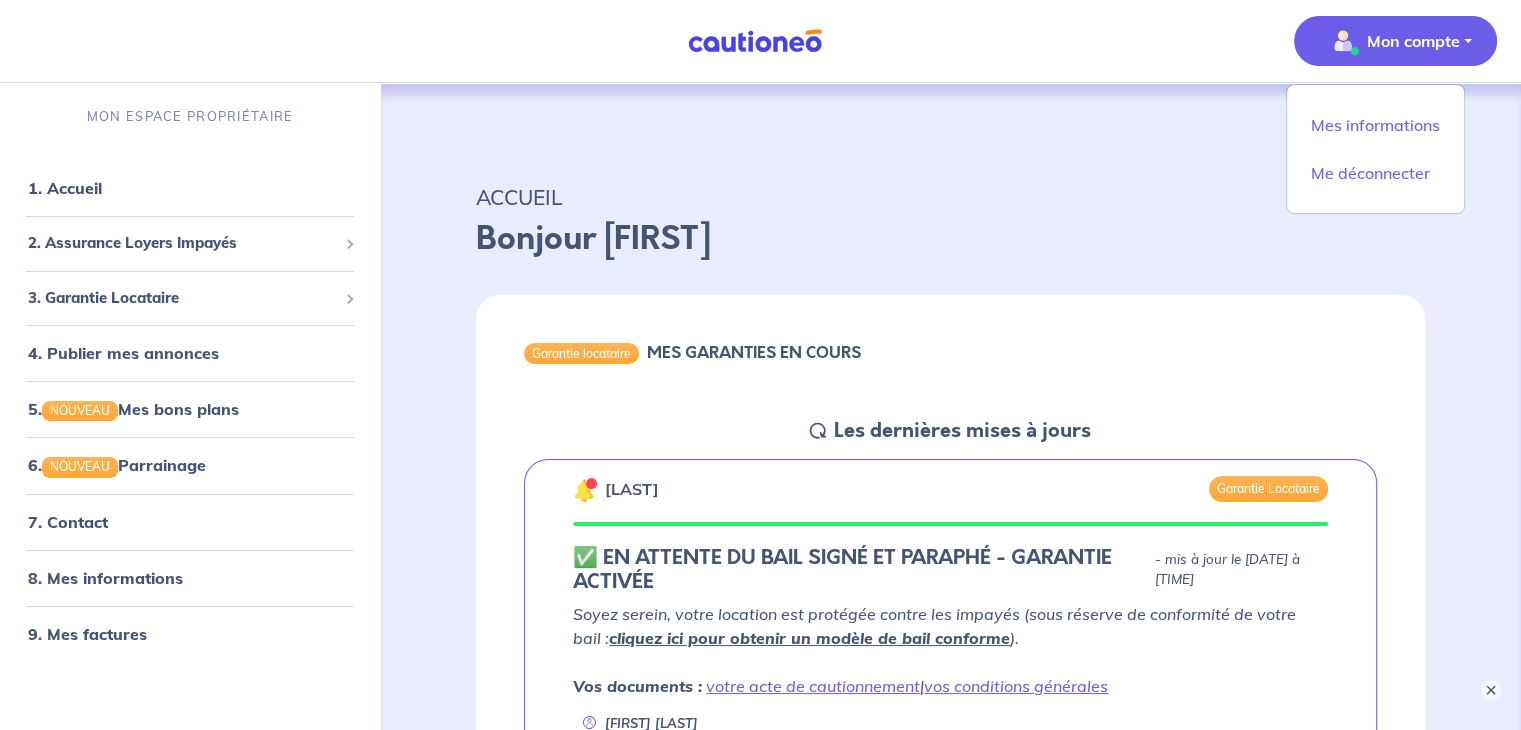 click on "Mes informations Me déconnecter" at bounding box center [1375, 149] 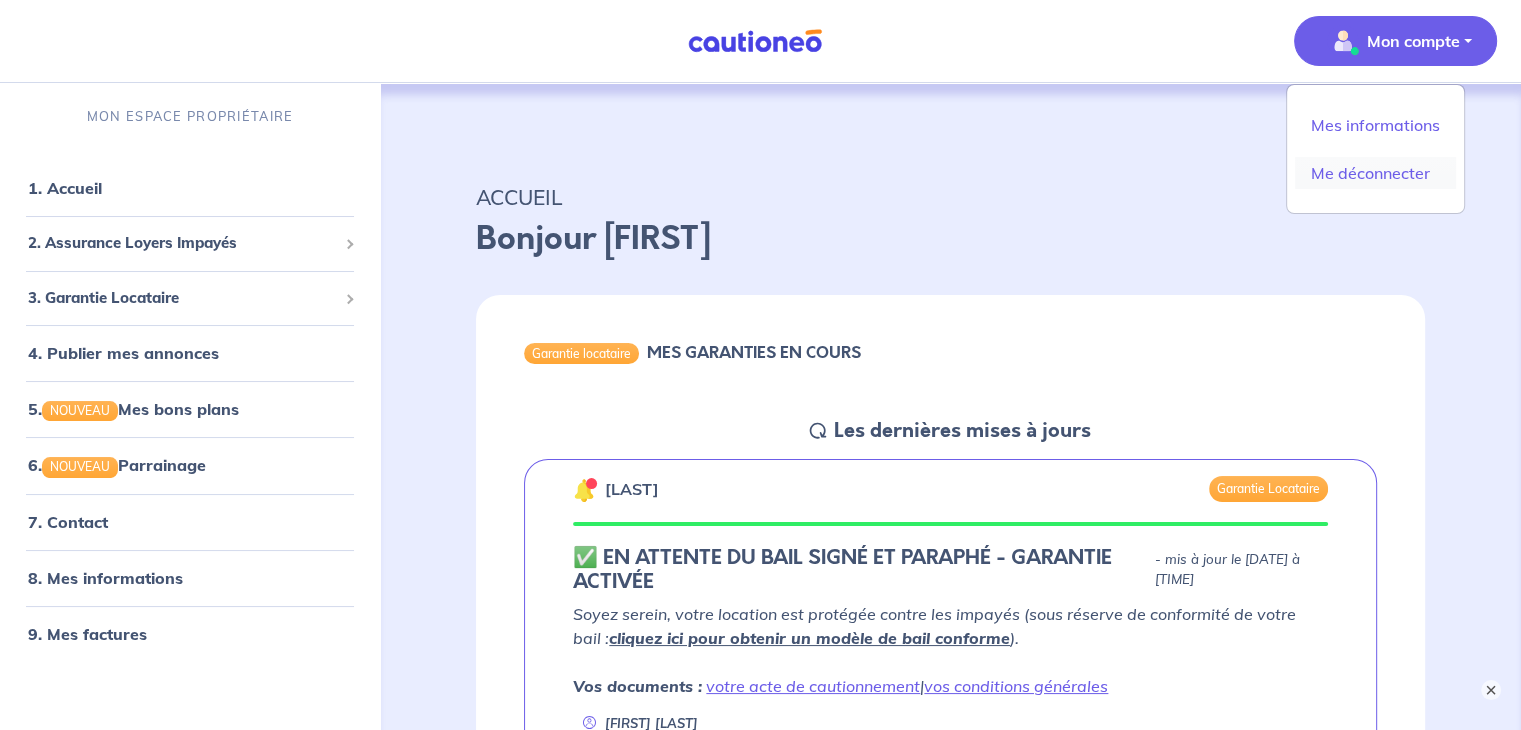 click on "Me déconnecter" at bounding box center (1375, 173) 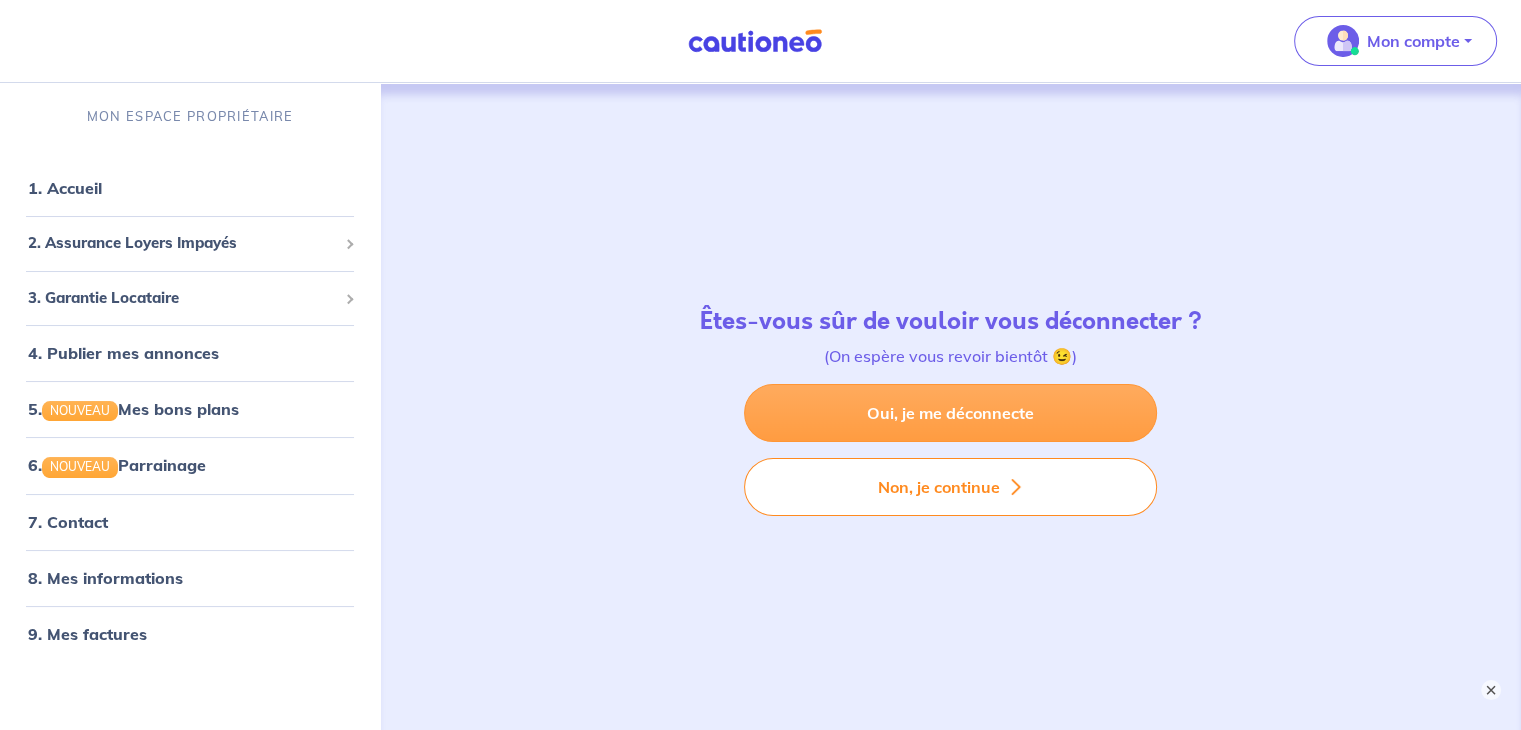 click on "Oui, je me déconnecte" at bounding box center [950, 413] 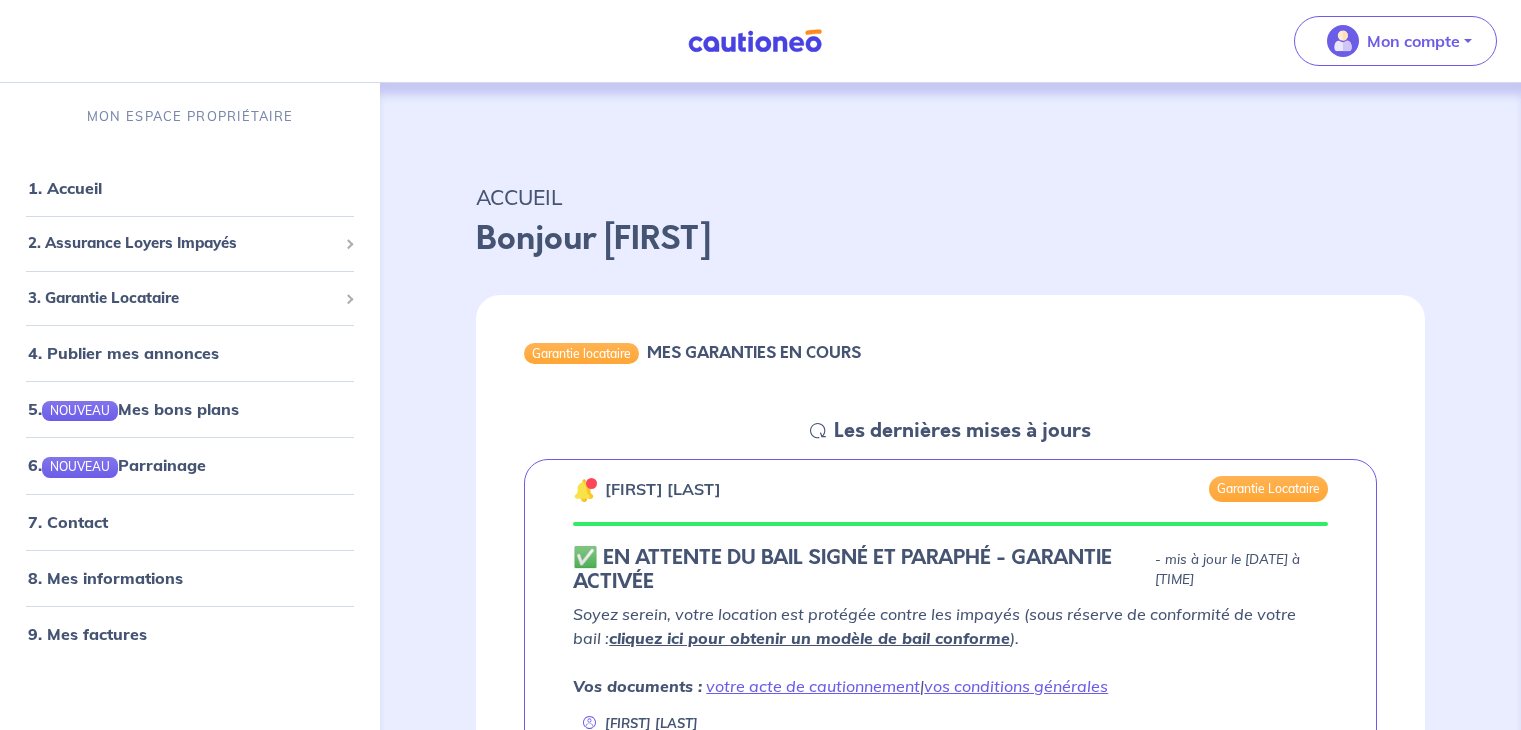 scroll, scrollTop: 0, scrollLeft: 0, axis: both 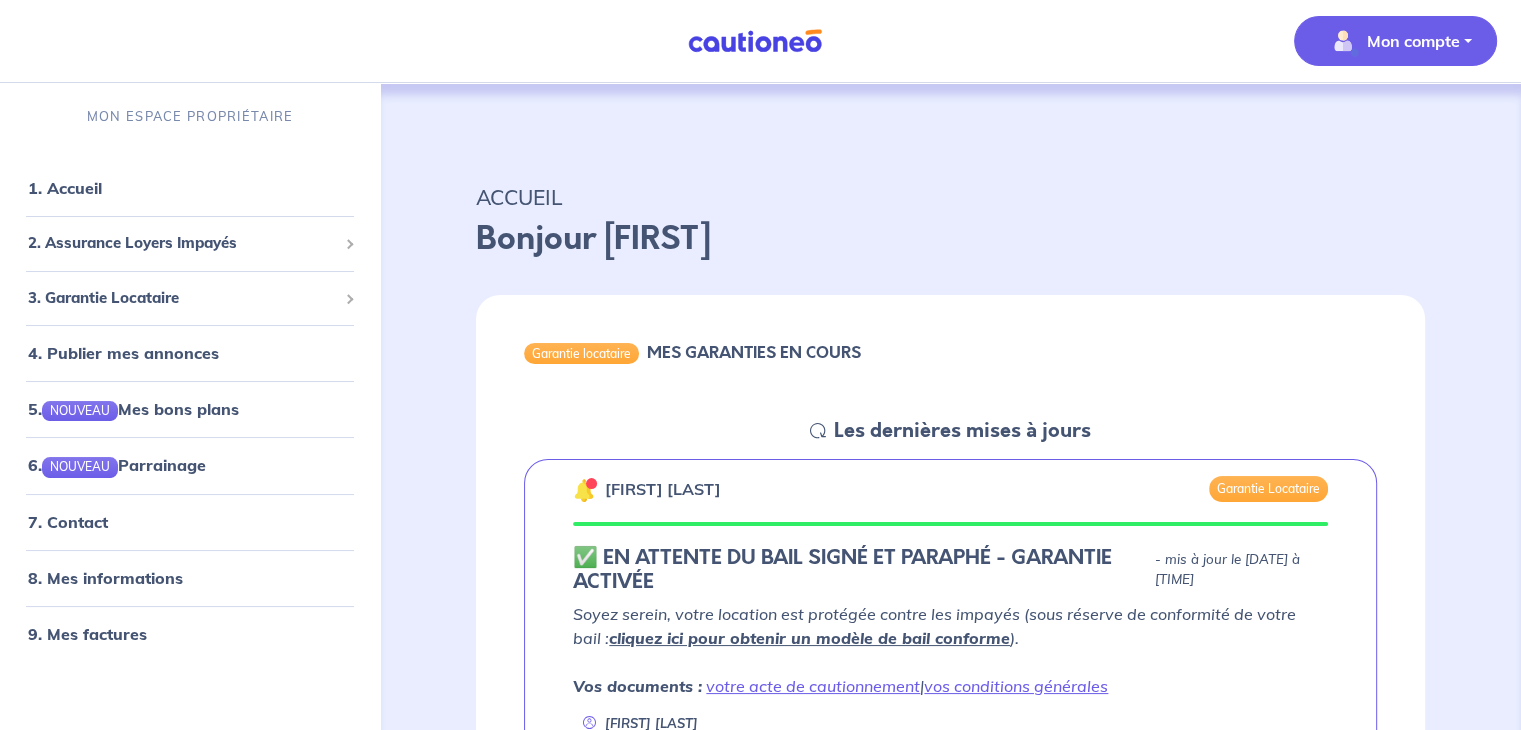 click on "Mon compte" at bounding box center [1413, 41] 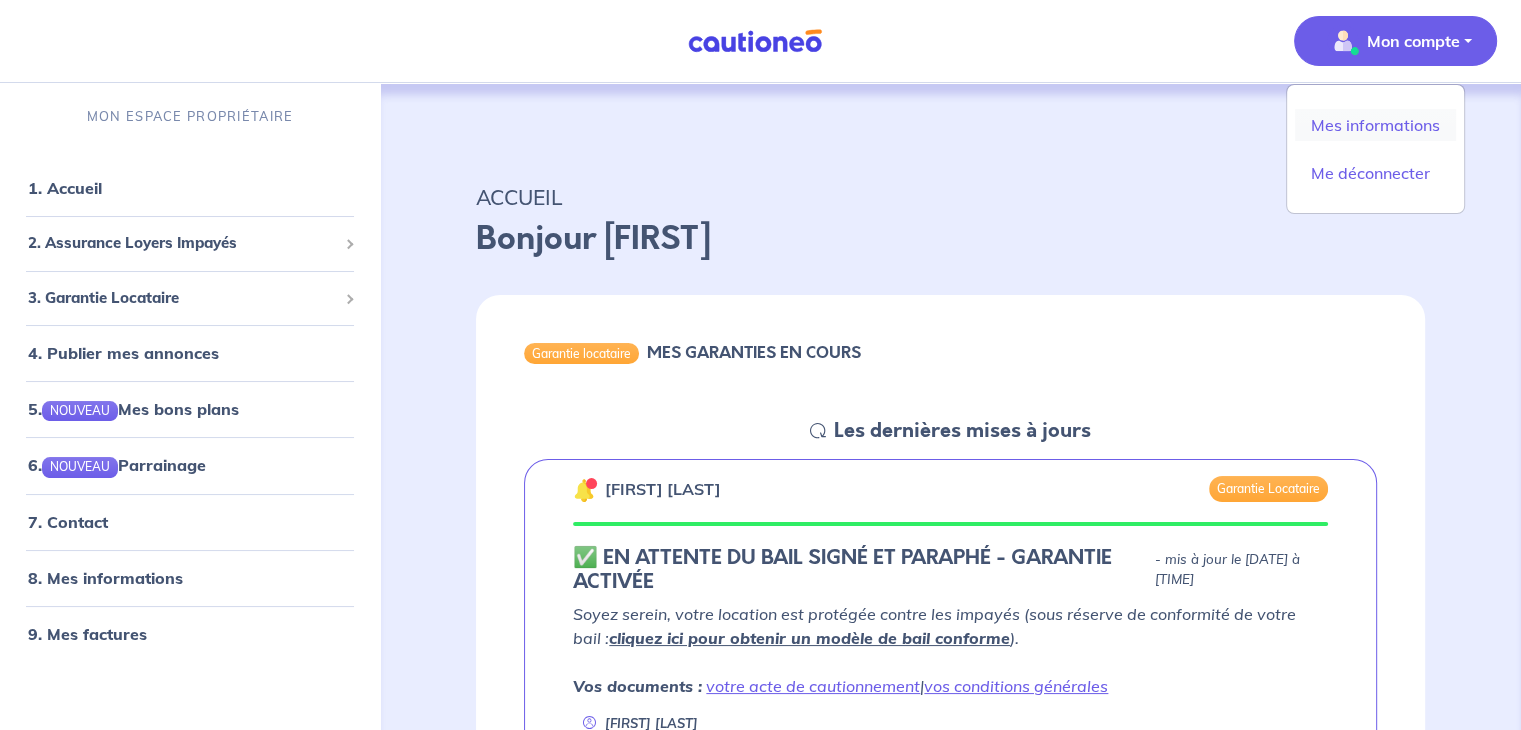 click on "Mes informations" at bounding box center [1375, 125] 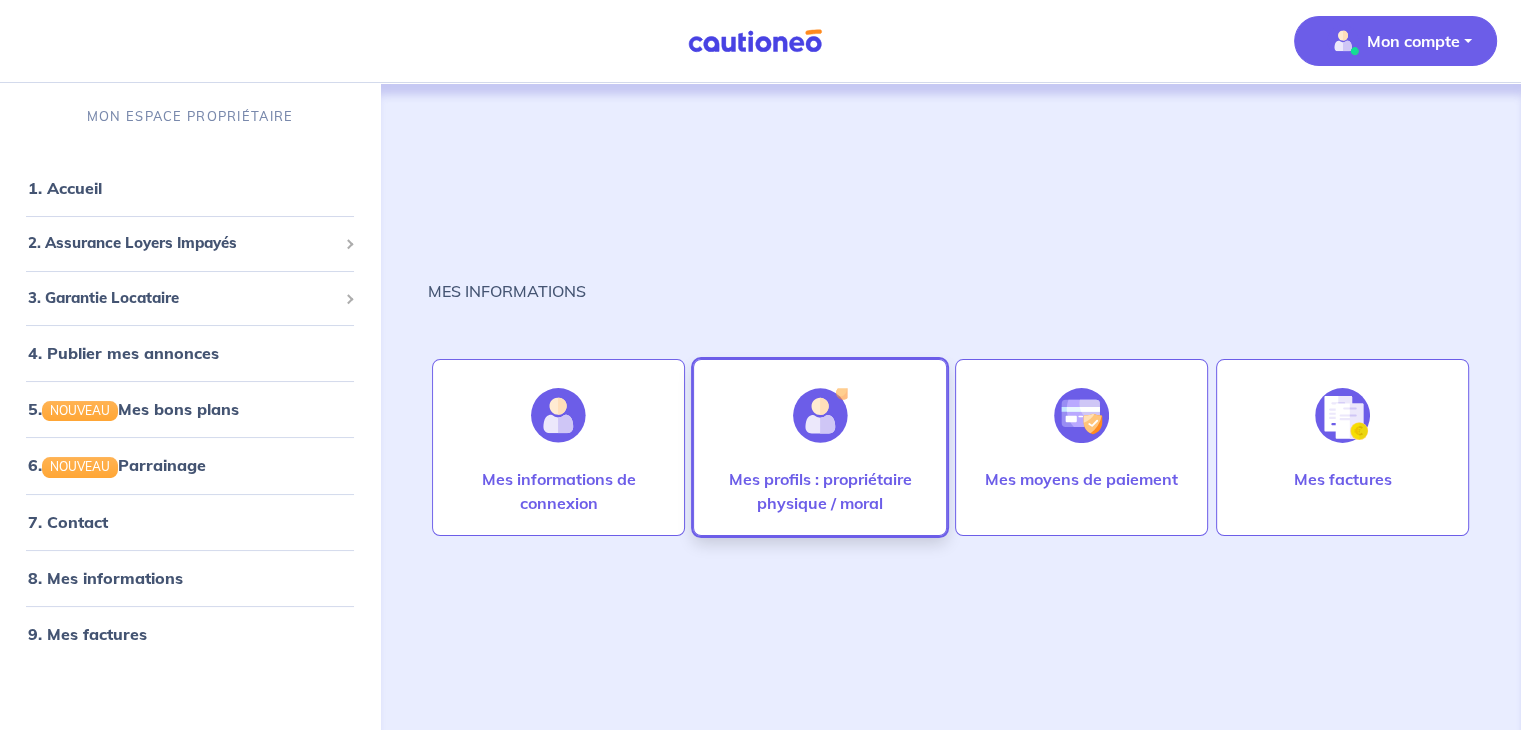 click at bounding box center [558, 415] 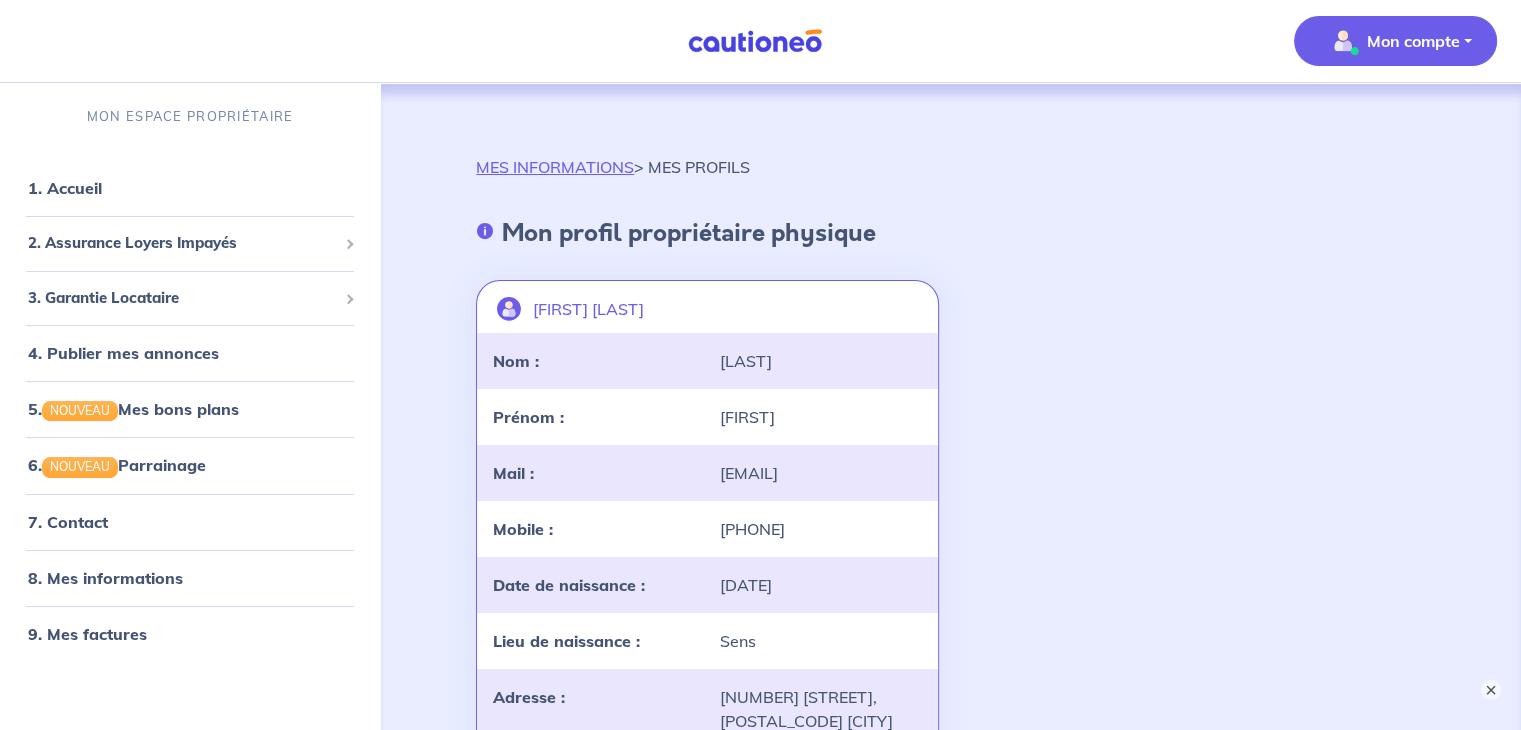 click on "Mon compte" at bounding box center (1413, 41) 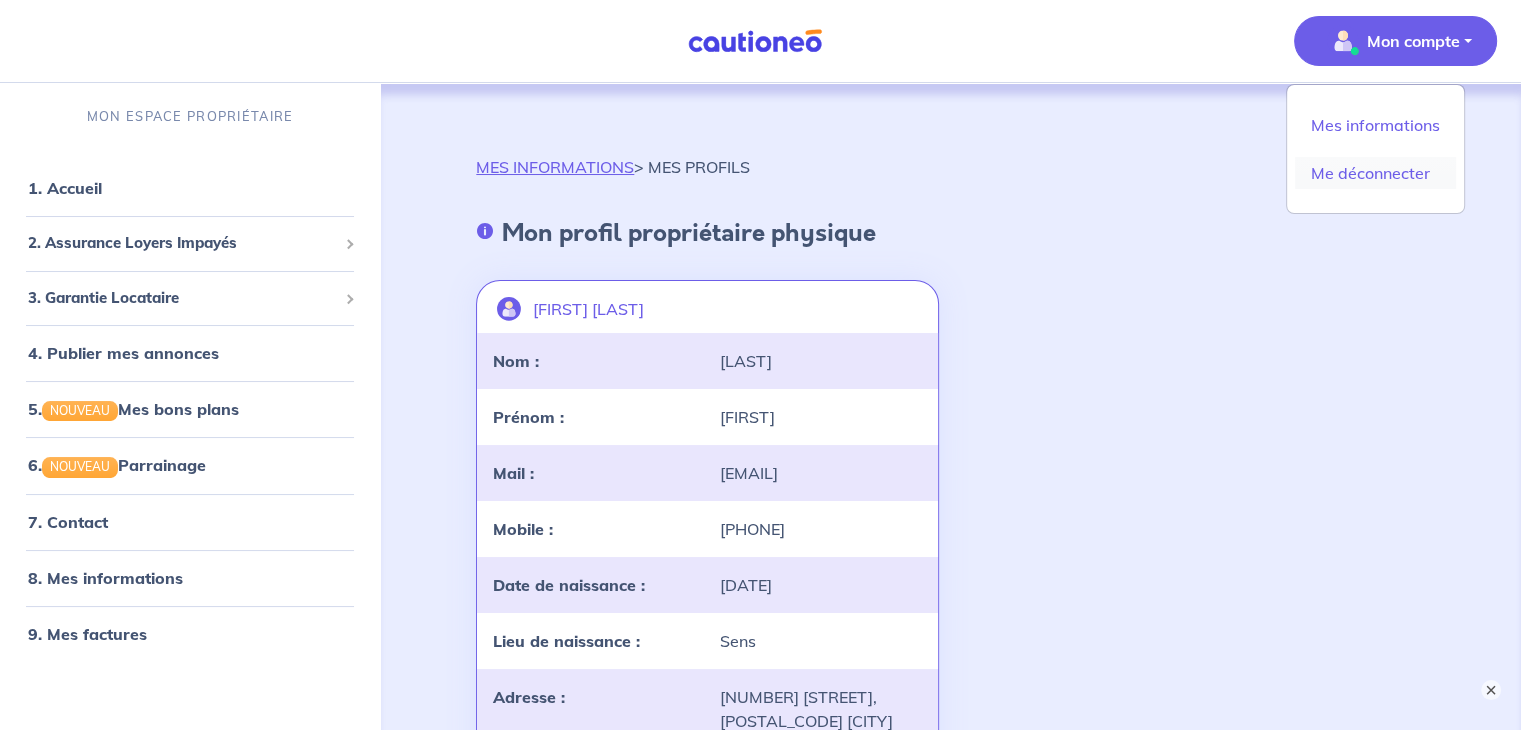 click on "Me déconnecter" at bounding box center [1375, 173] 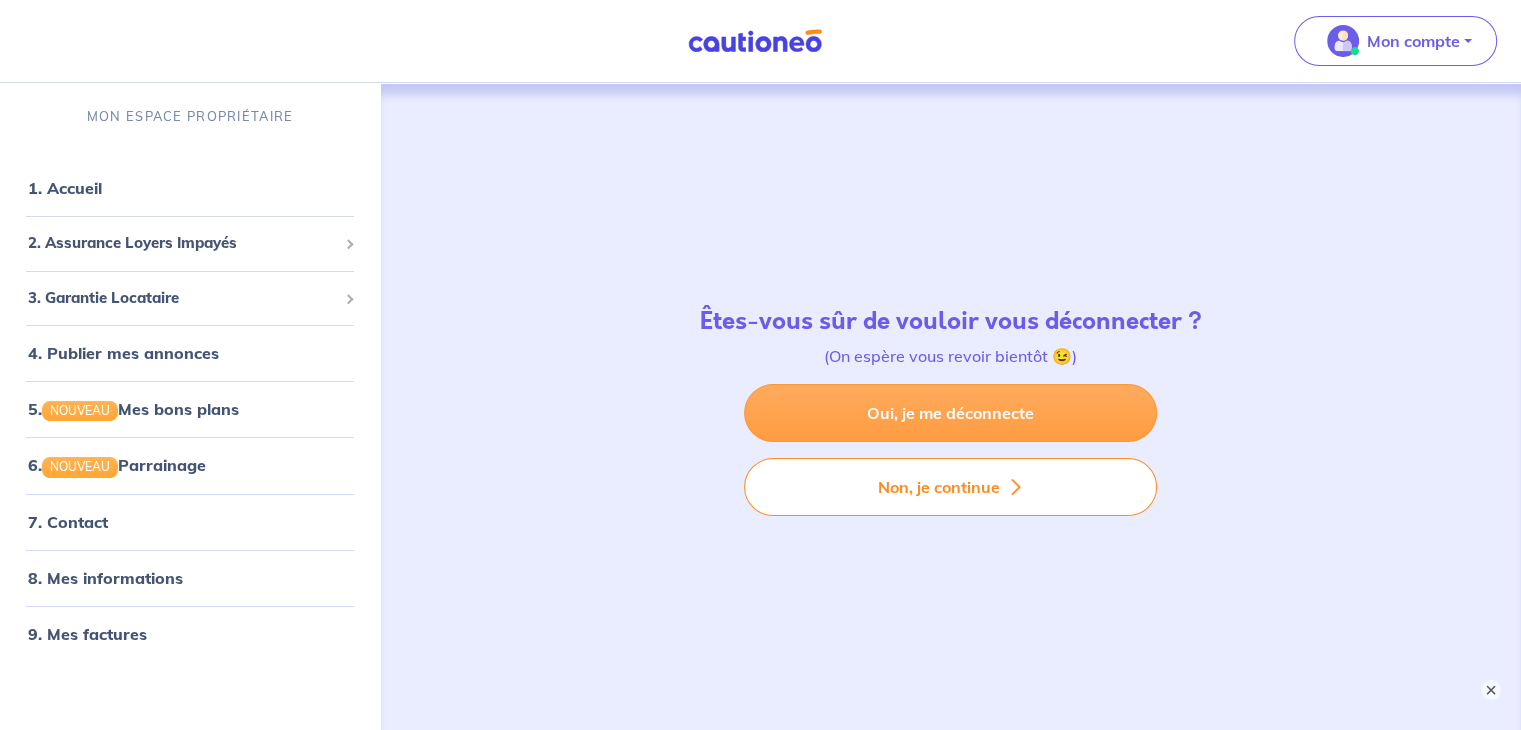 click on "Oui, je me déconnecte" at bounding box center (950, 413) 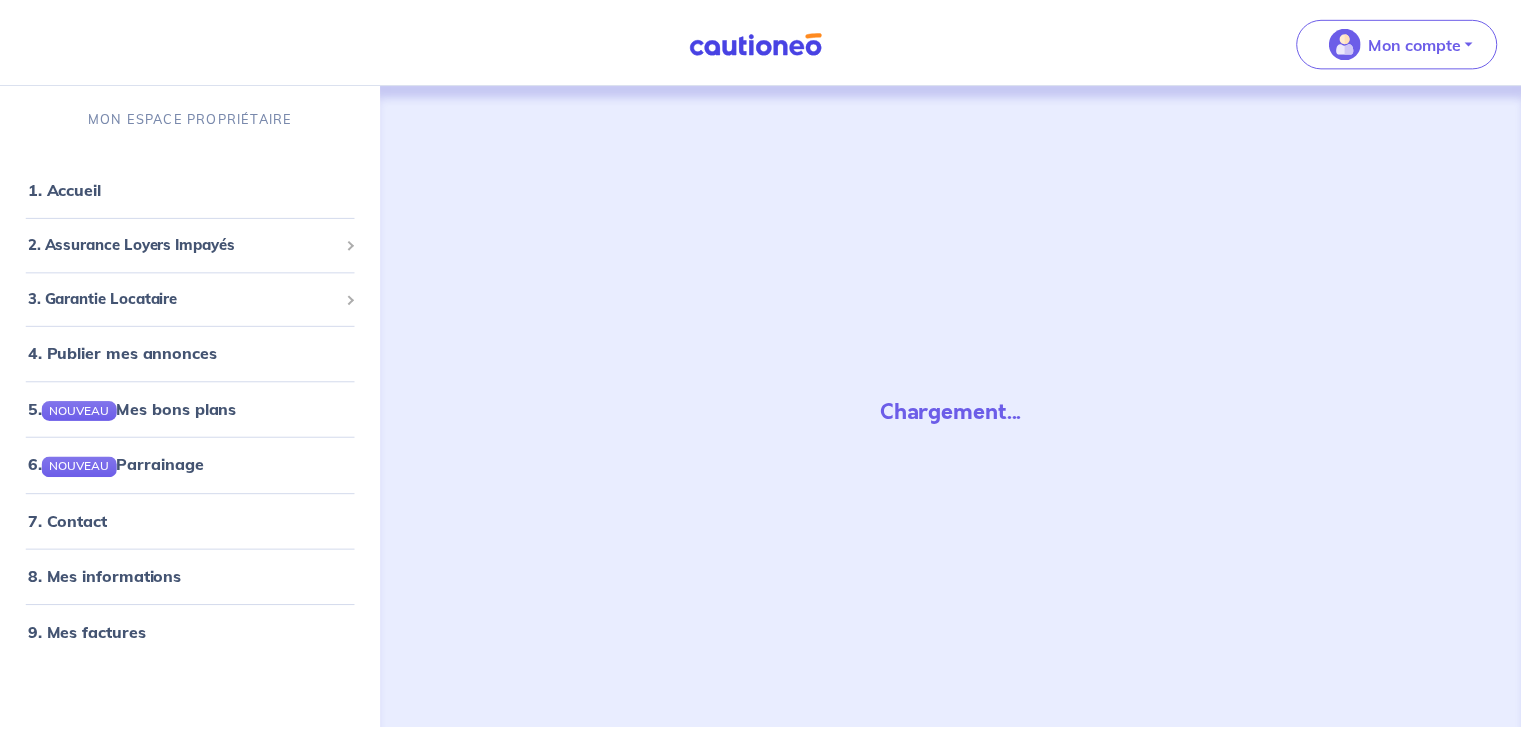 scroll, scrollTop: 0, scrollLeft: 0, axis: both 